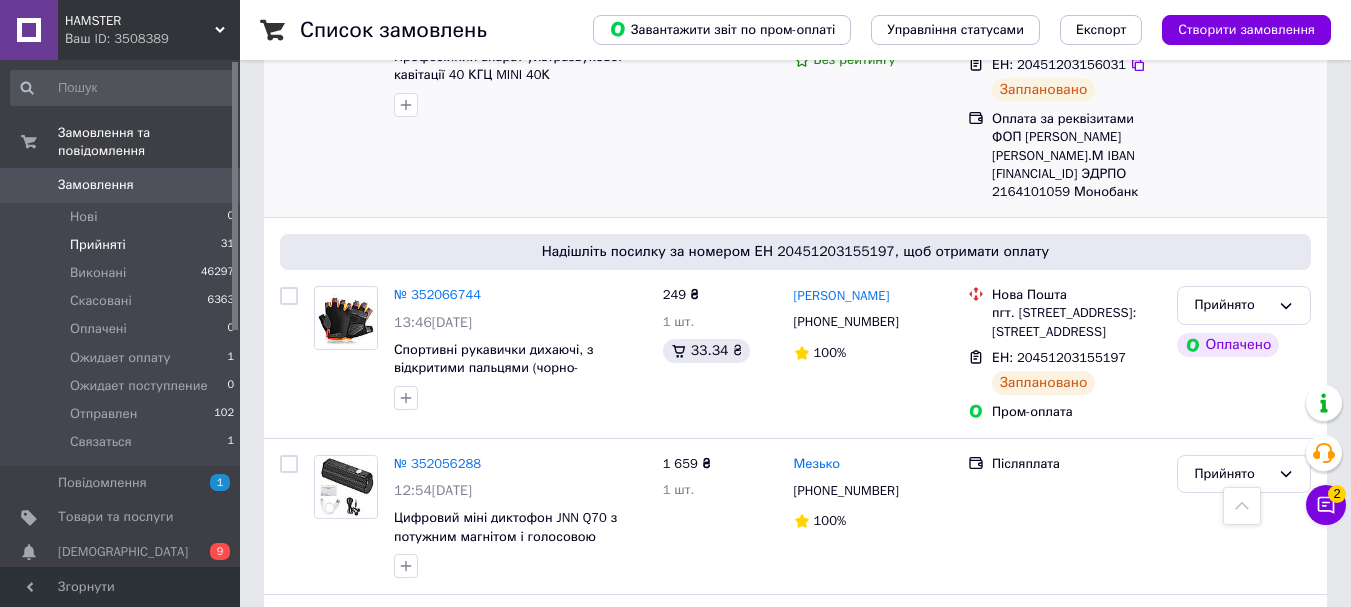 scroll, scrollTop: 0, scrollLeft: 0, axis: both 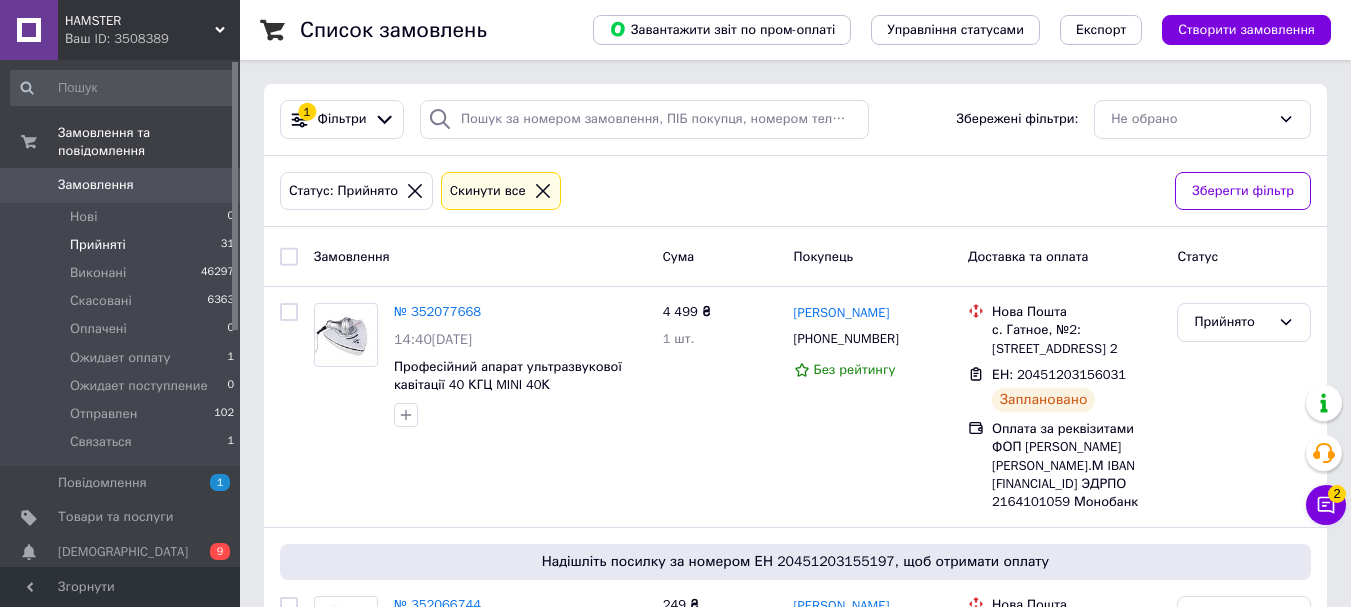 click on "Прийняті" at bounding box center (98, 245) 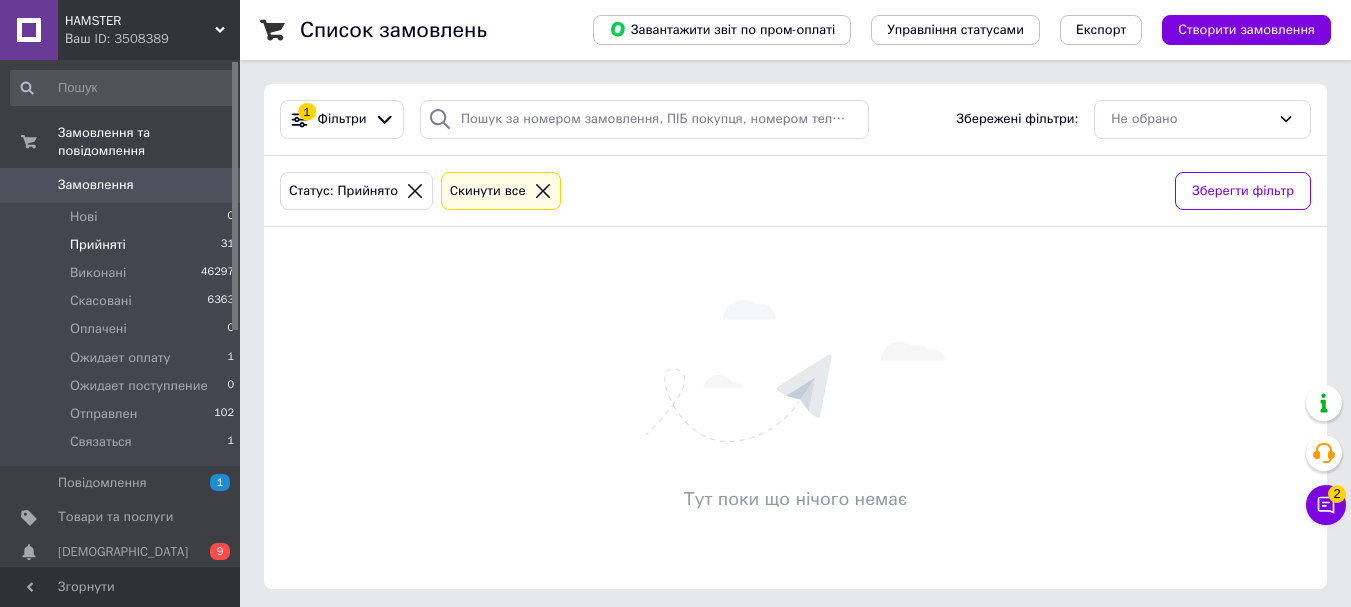click on "Прийняті" at bounding box center (98, 245) 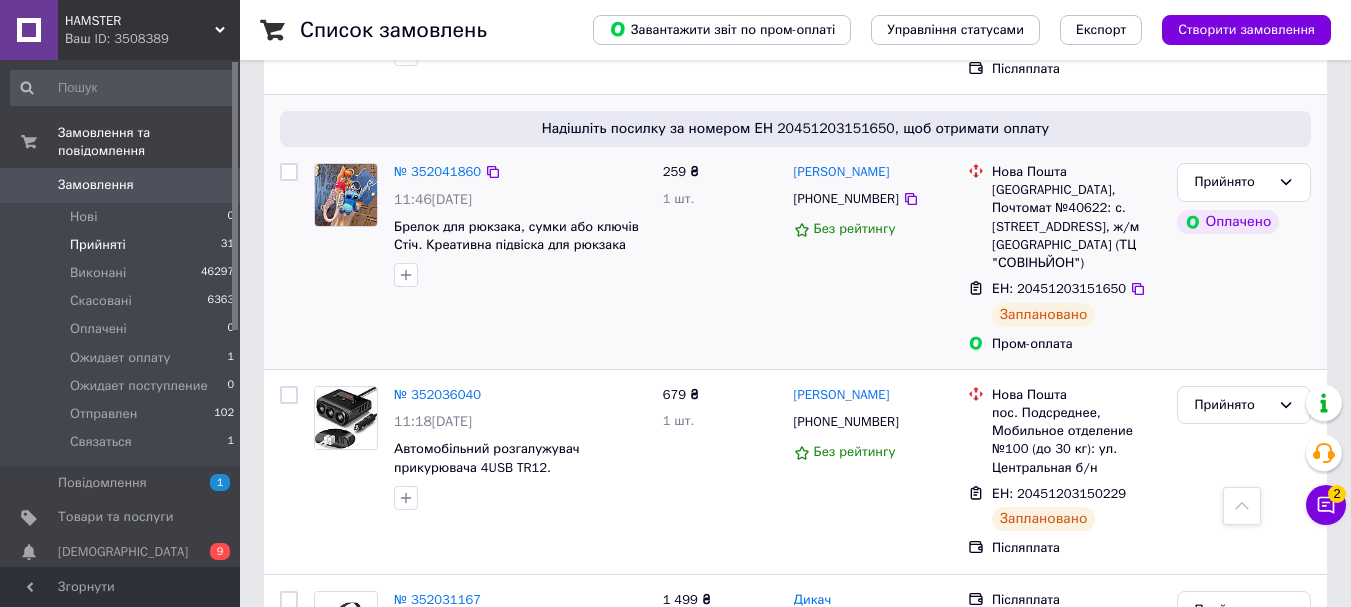 scroll, scrollTop: 1200, scrollLeft: 0, axis: vertical 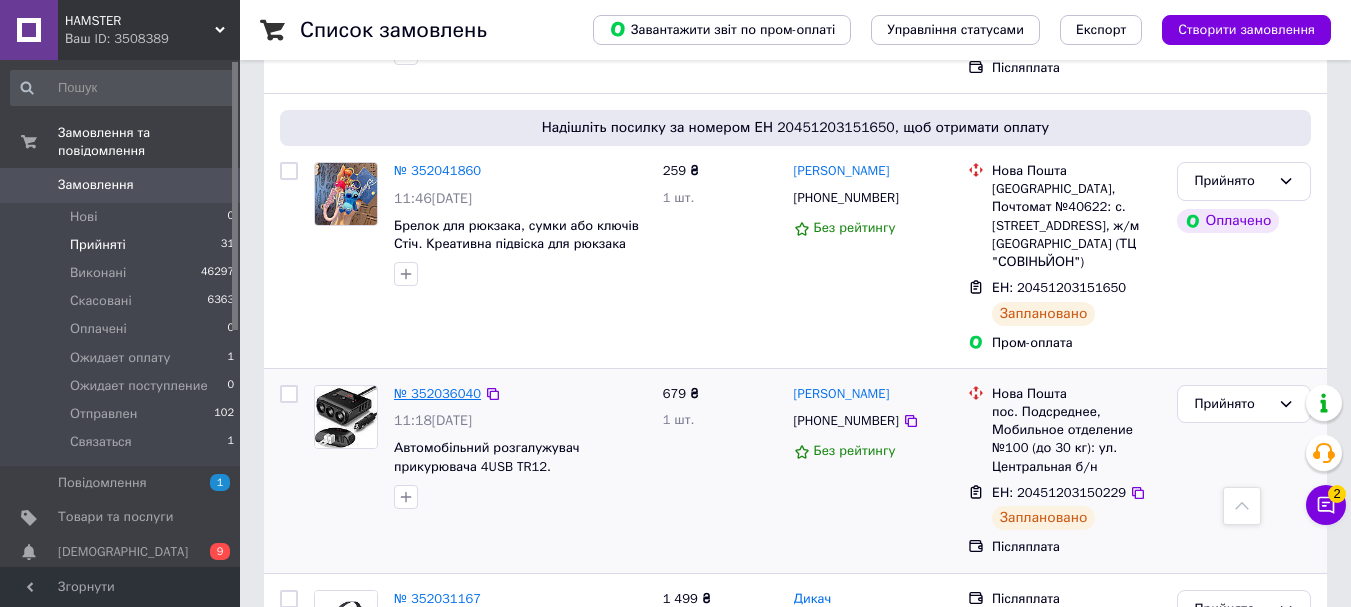 click on "№ 352036040" at bounding box center [437, 393] 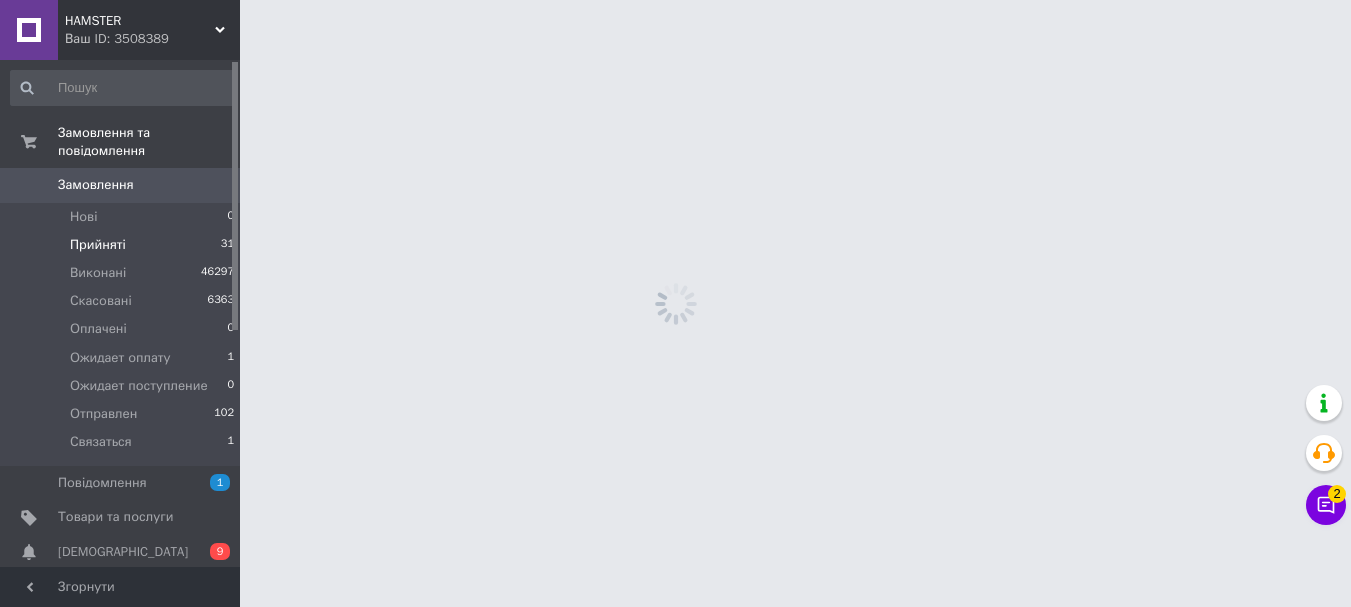 scroll, scrollTop: 0, scrollLeft: 0, axis: both 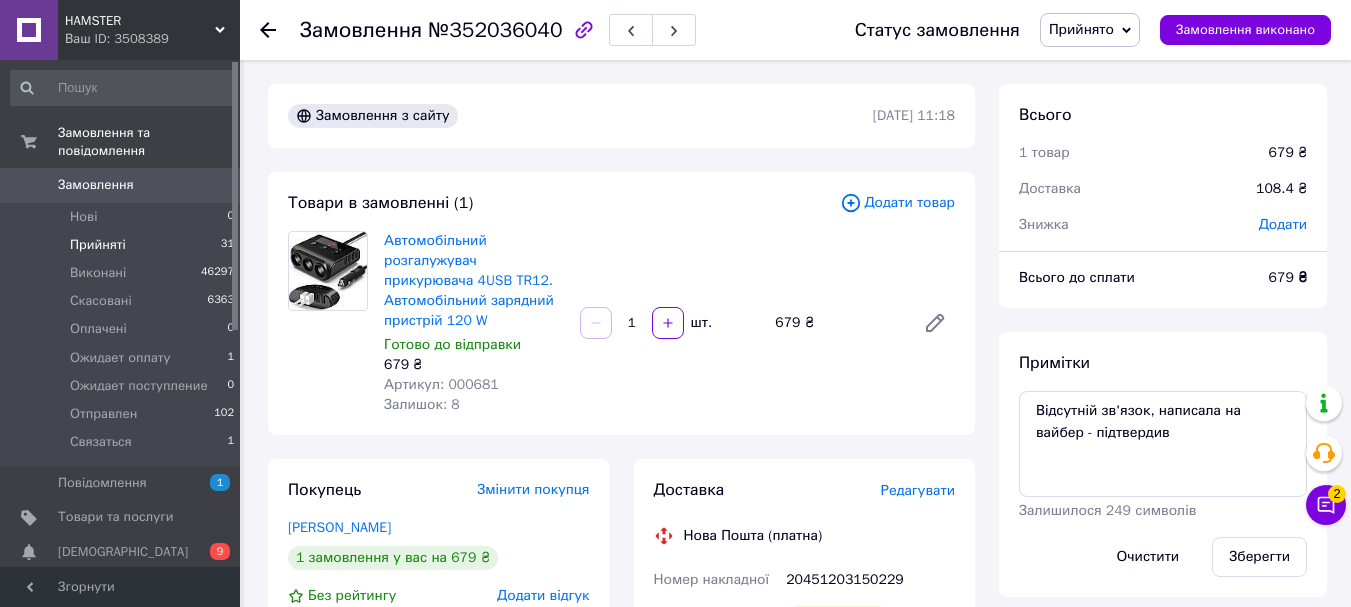 click on "Прийняті" at bounding box center (98, 245) 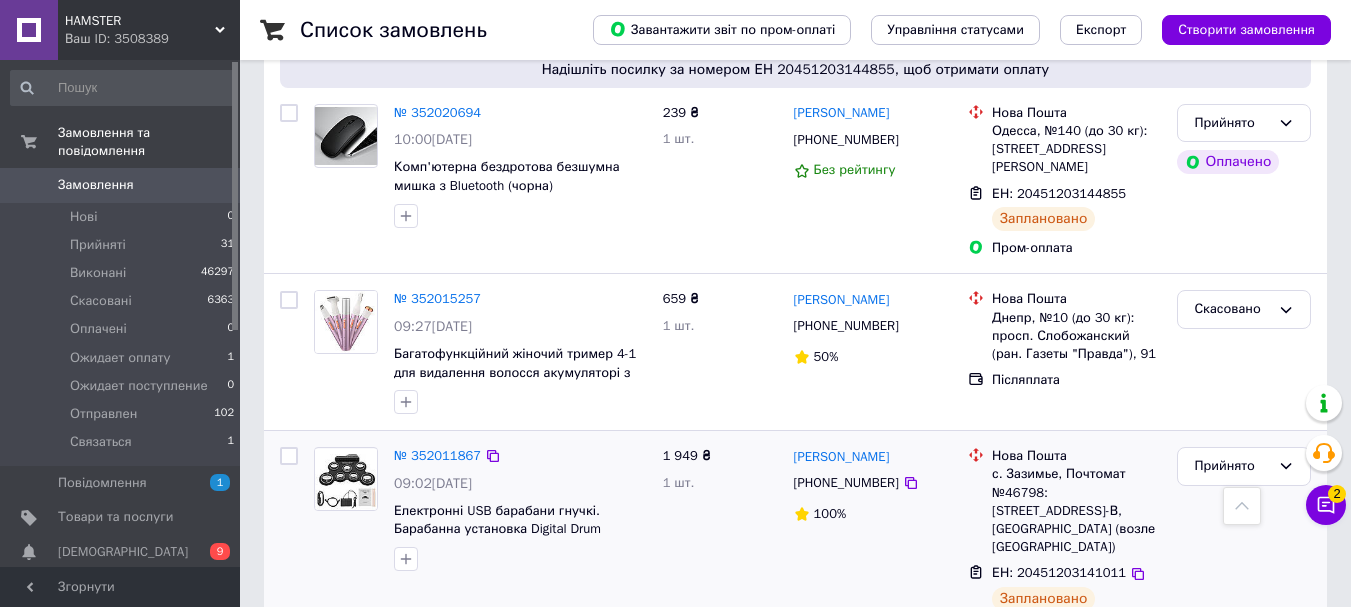 scroll, scrollTop: 2200, scrollLeft: 0, axis: vertical 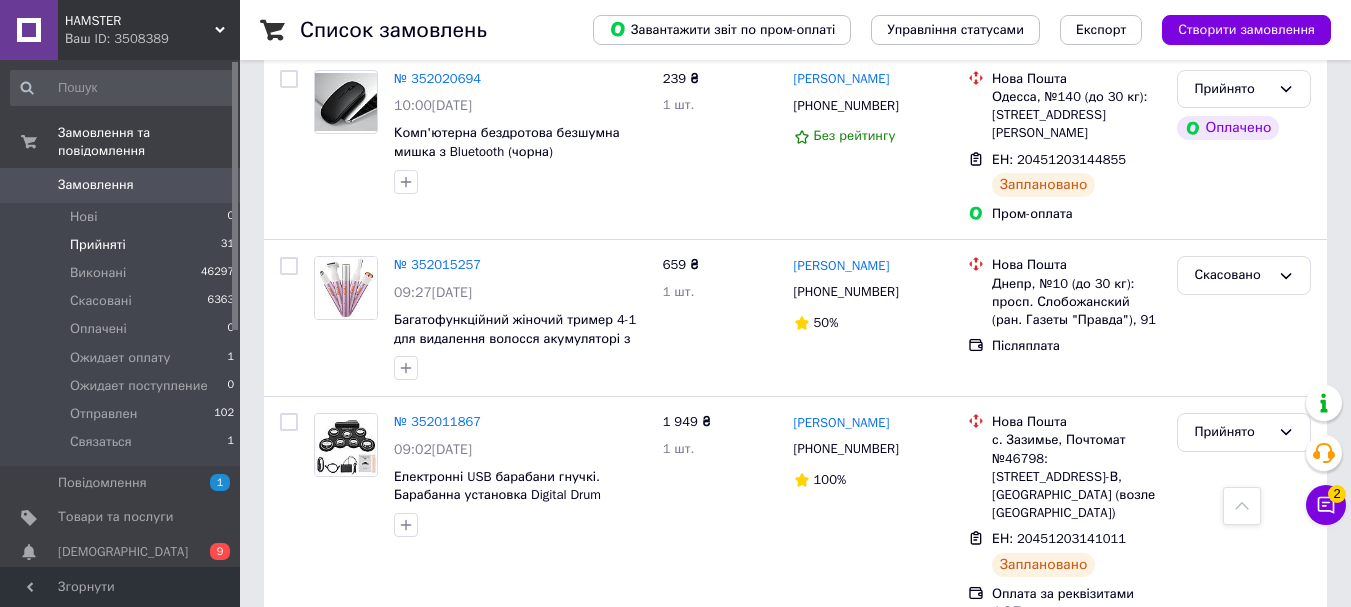 click on "Прийняті" at bounding box center (98, 245) 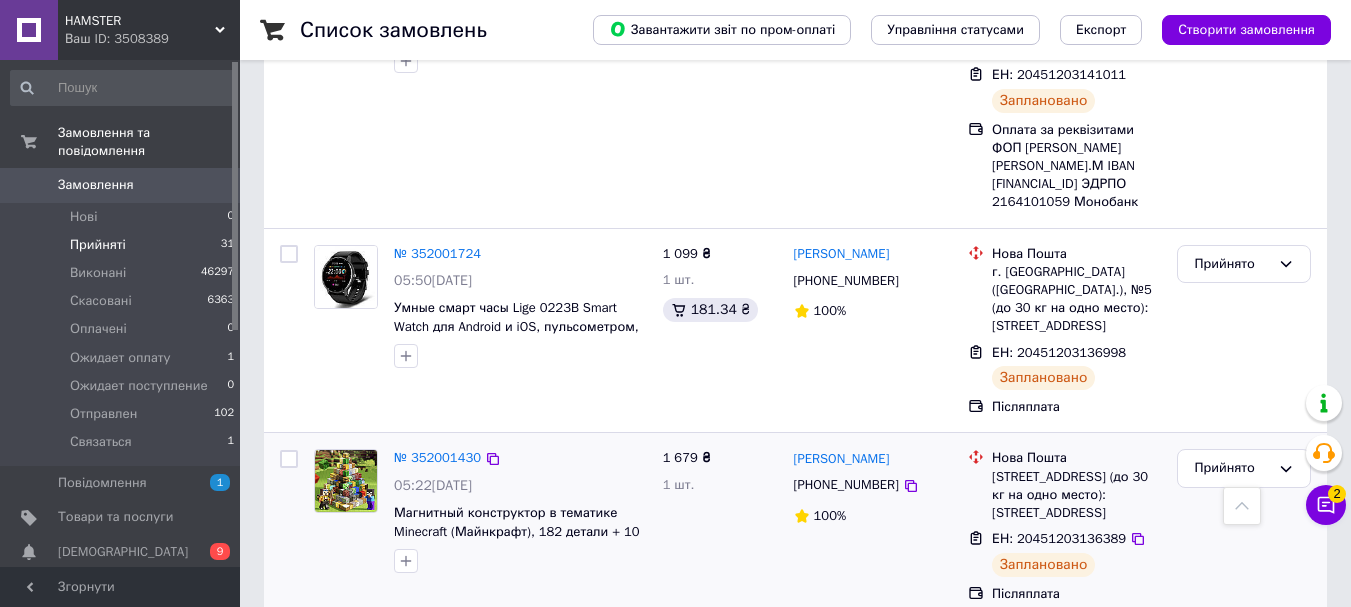 scroll, scrollTop: 2694, scrollLeft: 0, axis: vertical 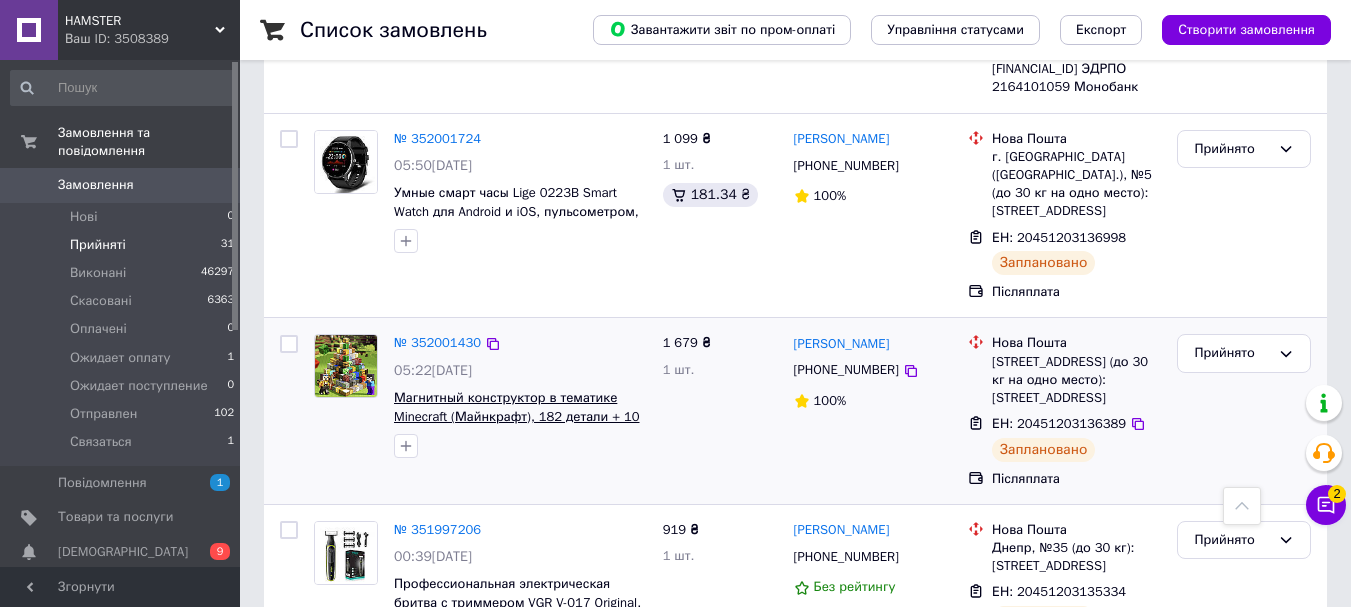 click on "Магнитный конструктор в тематике Minecraft (Майнкрафт), 182 детали + 10 рандомных фигурок персонажей" at bounding box center (517, 416) 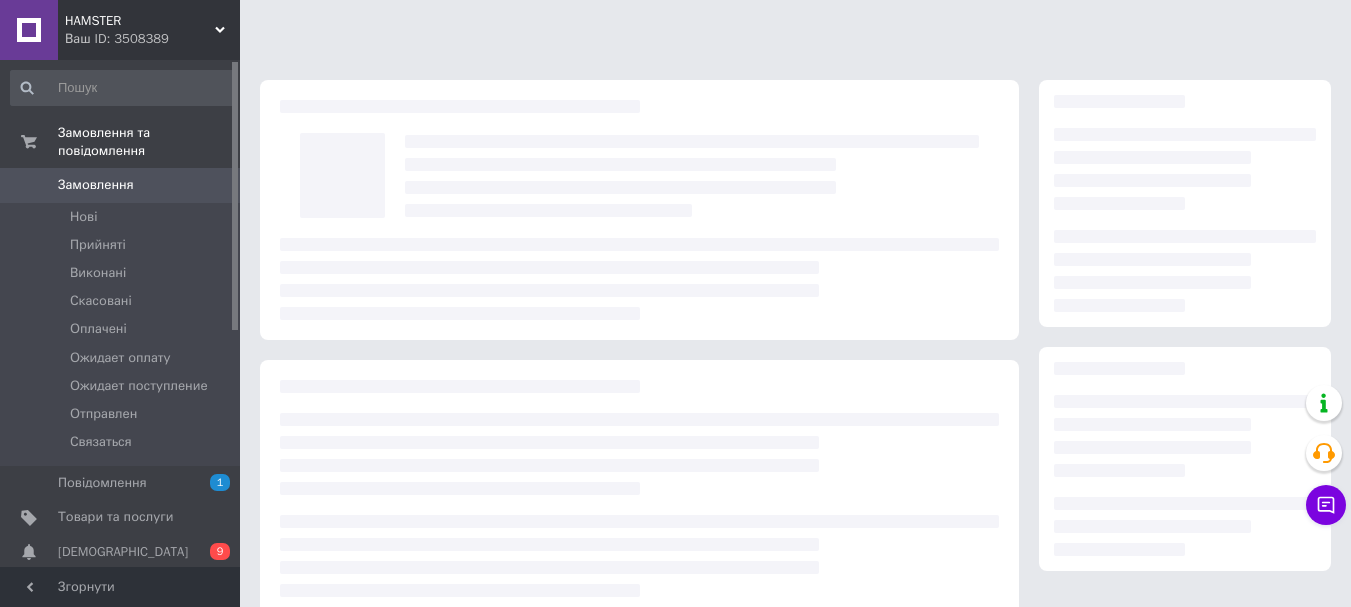 scroll, scrollTop: 0, scrollLeft: 0, axis: both 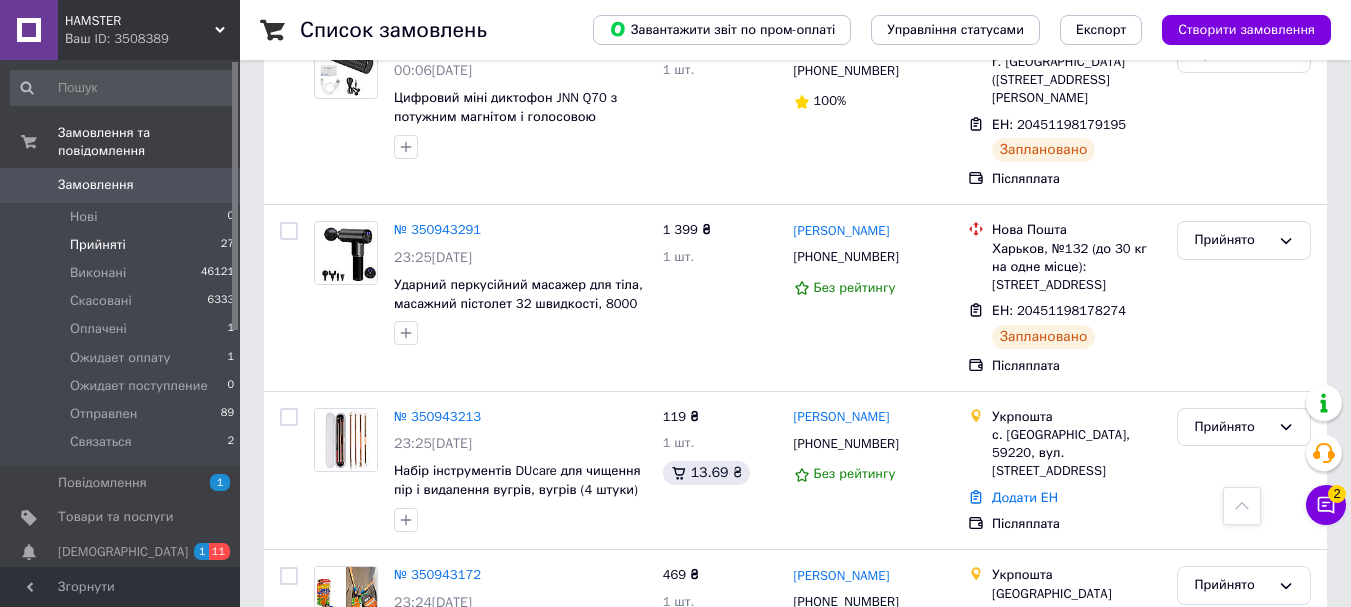 click on "1" at bounding box center [282, 771] 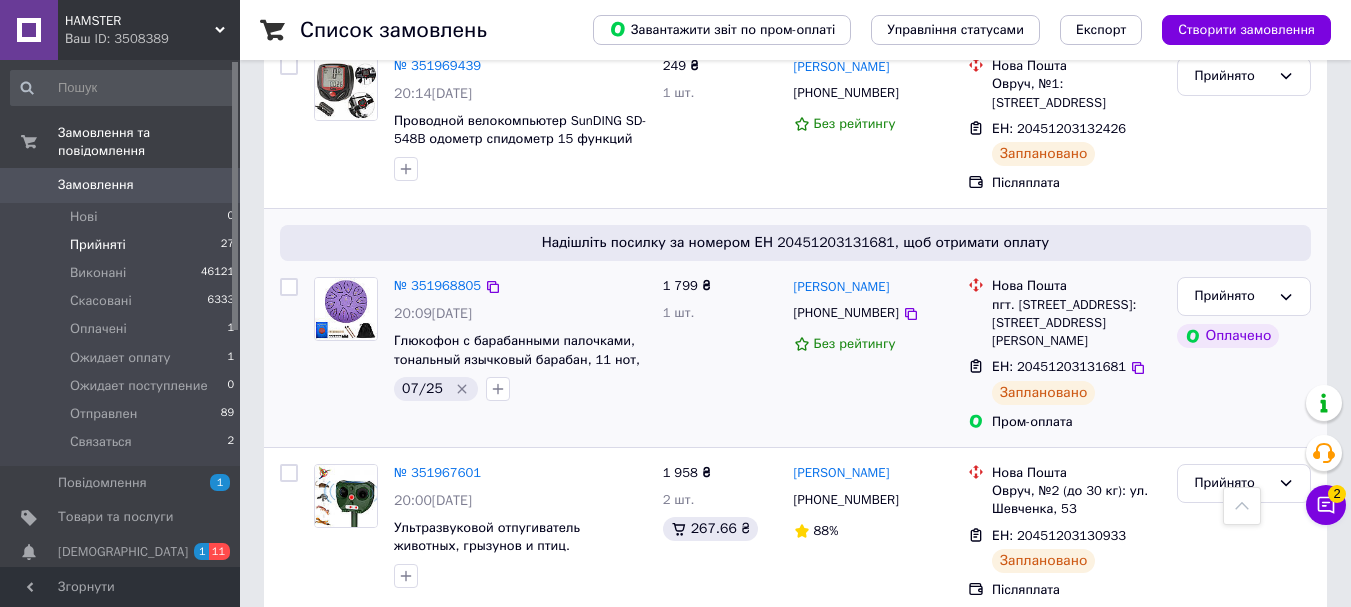 scroll, scrollTop: 3794, scrollLeft: 0, axis: vertical 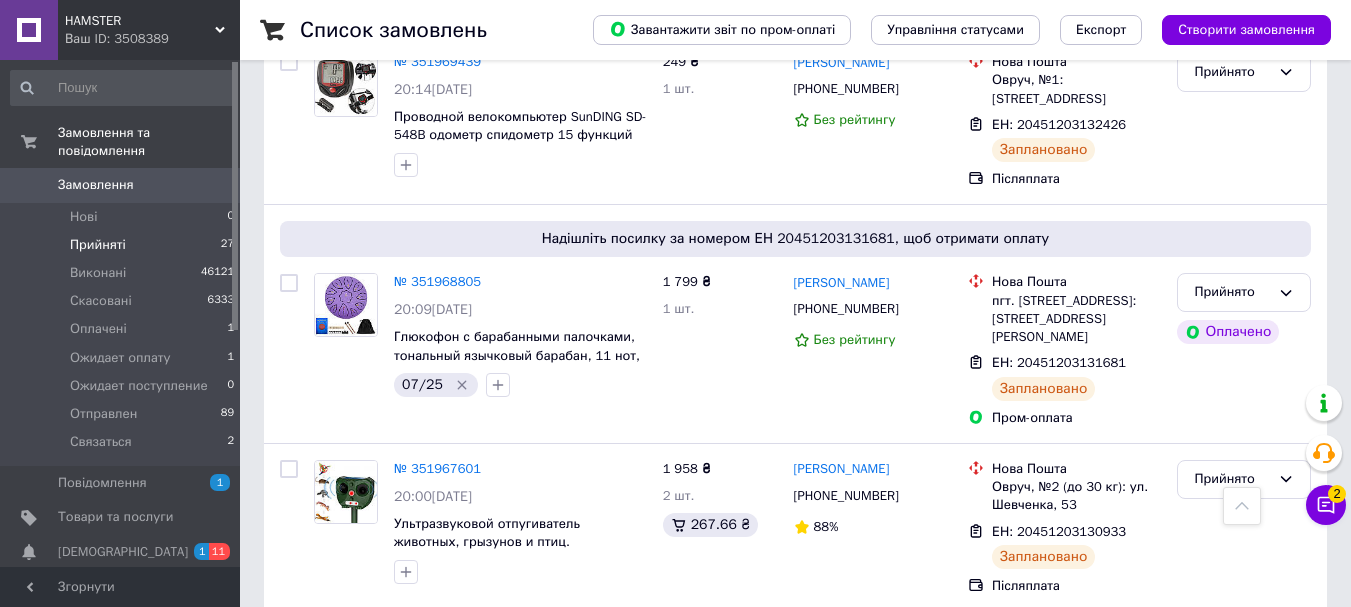 click on "2" at bounding box center (327, 656) 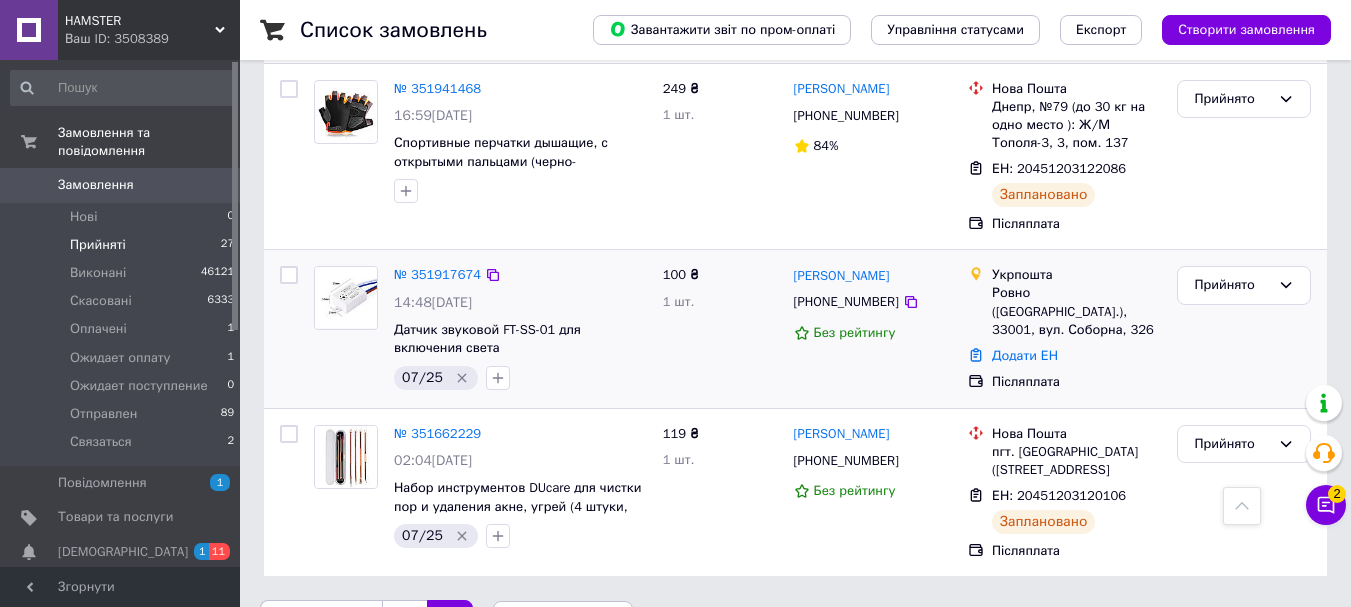scroll, scrollTop: 2003, scrollLeft: 0, axis: vertical 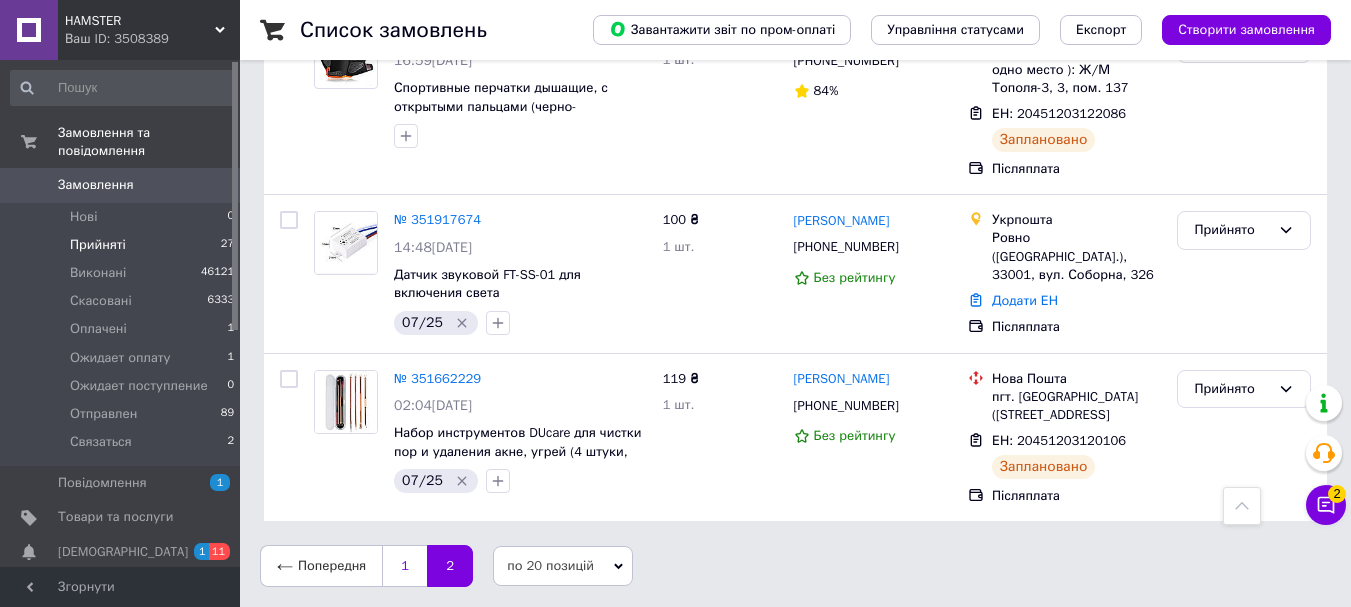 click on "1" at bounding box center [404, 566] 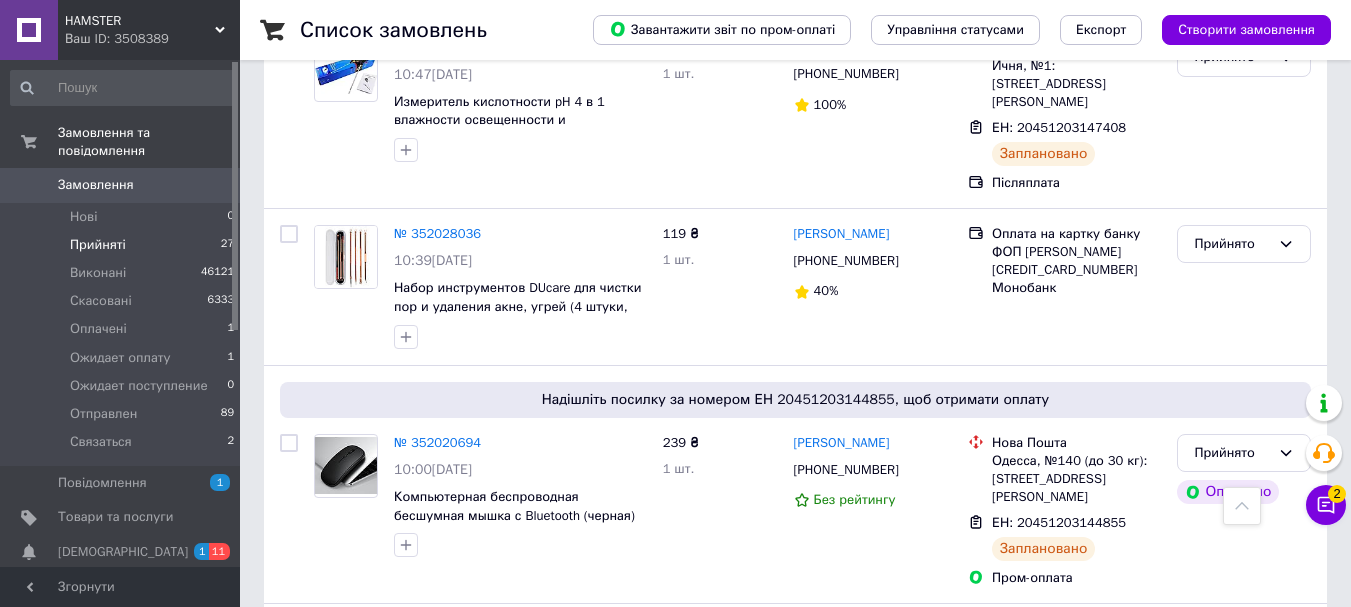scroll, scrollTop: 0, scrollLeft: 0, axis: both 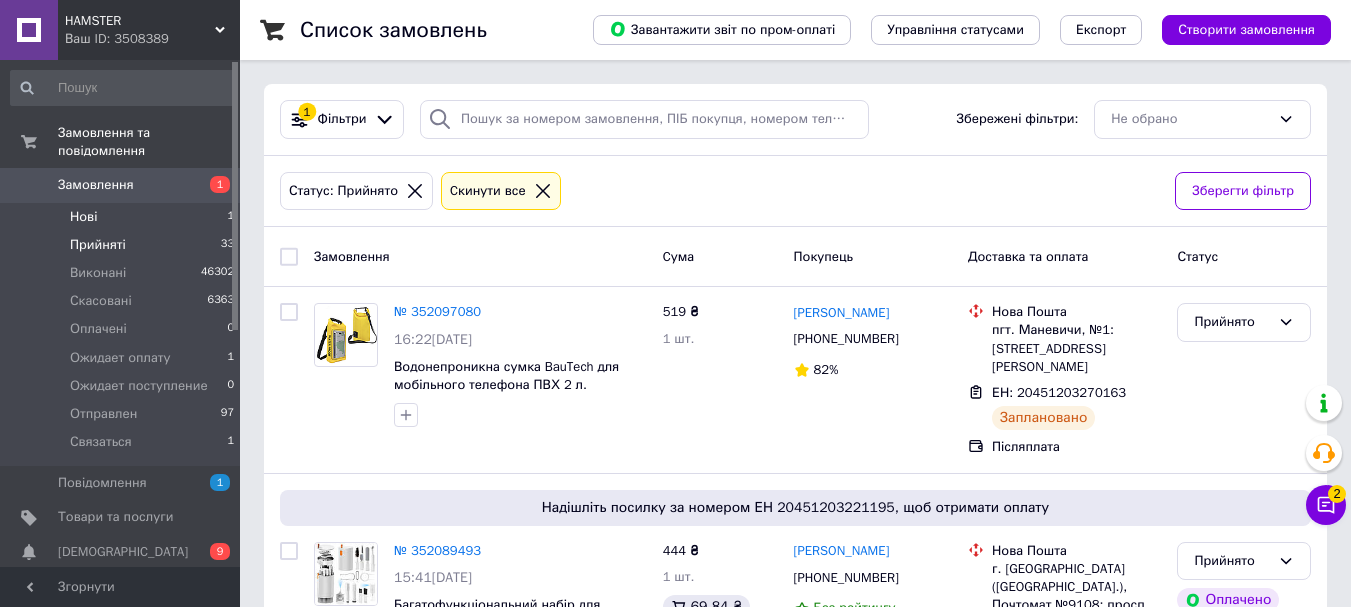 click on "Нові 1" at bounding box center [123, 217] 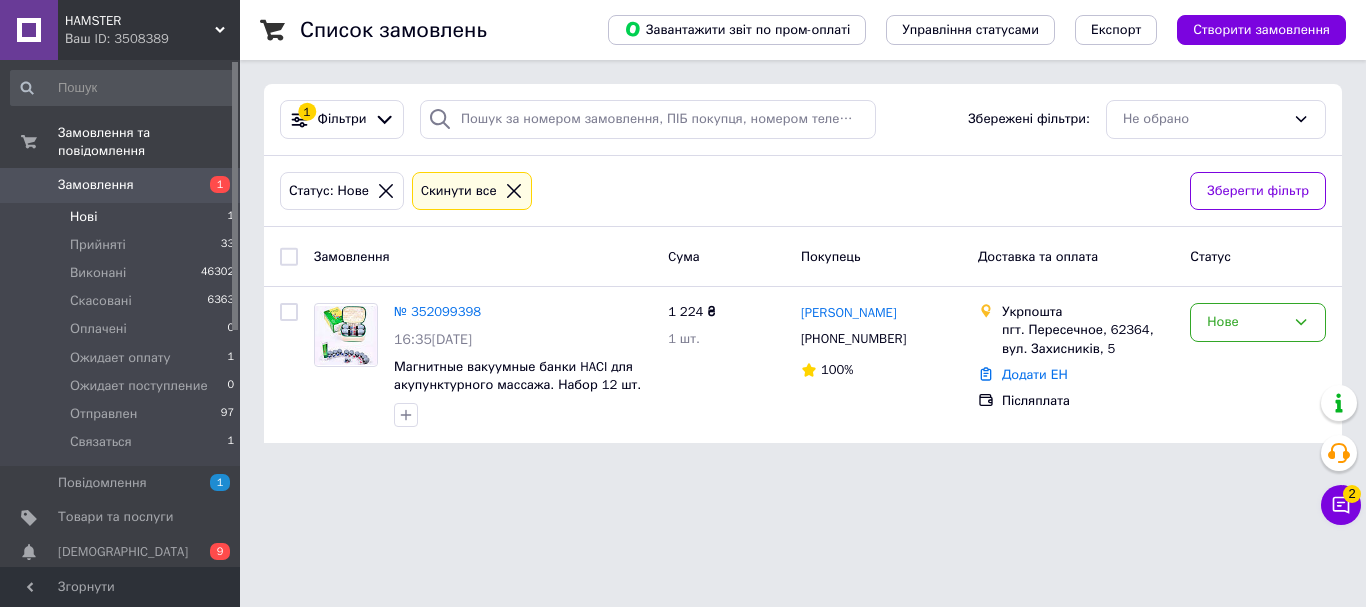 click on "Нові 1" at bounding box center [123, 217] 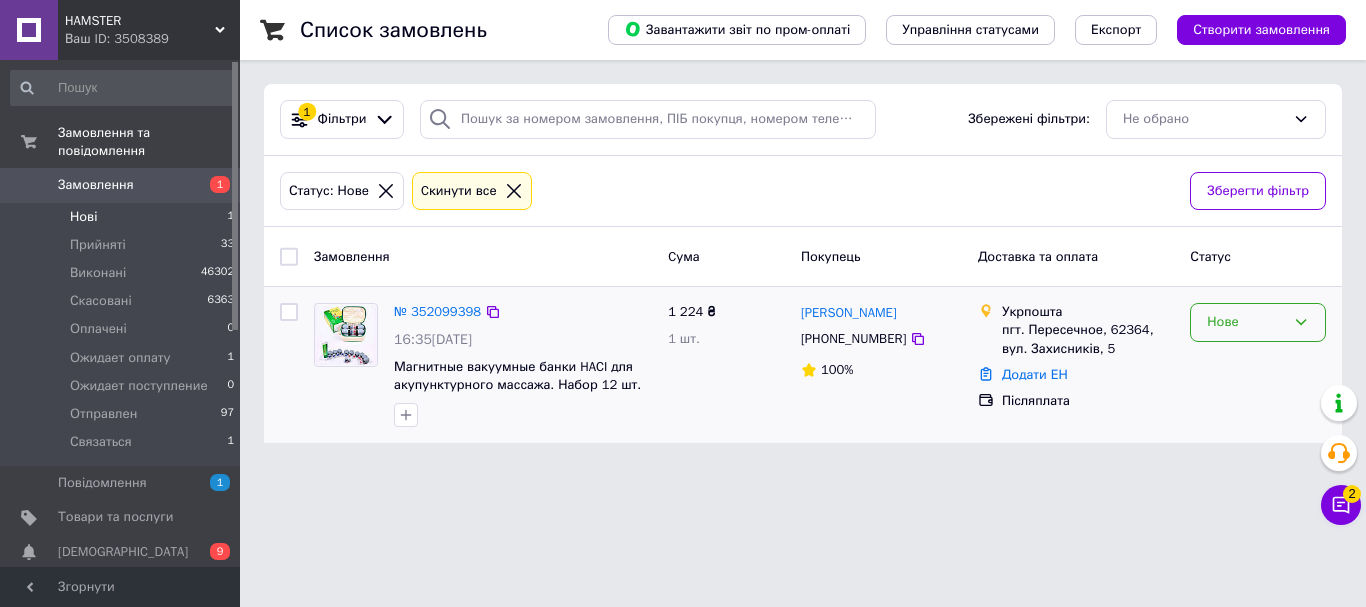 click 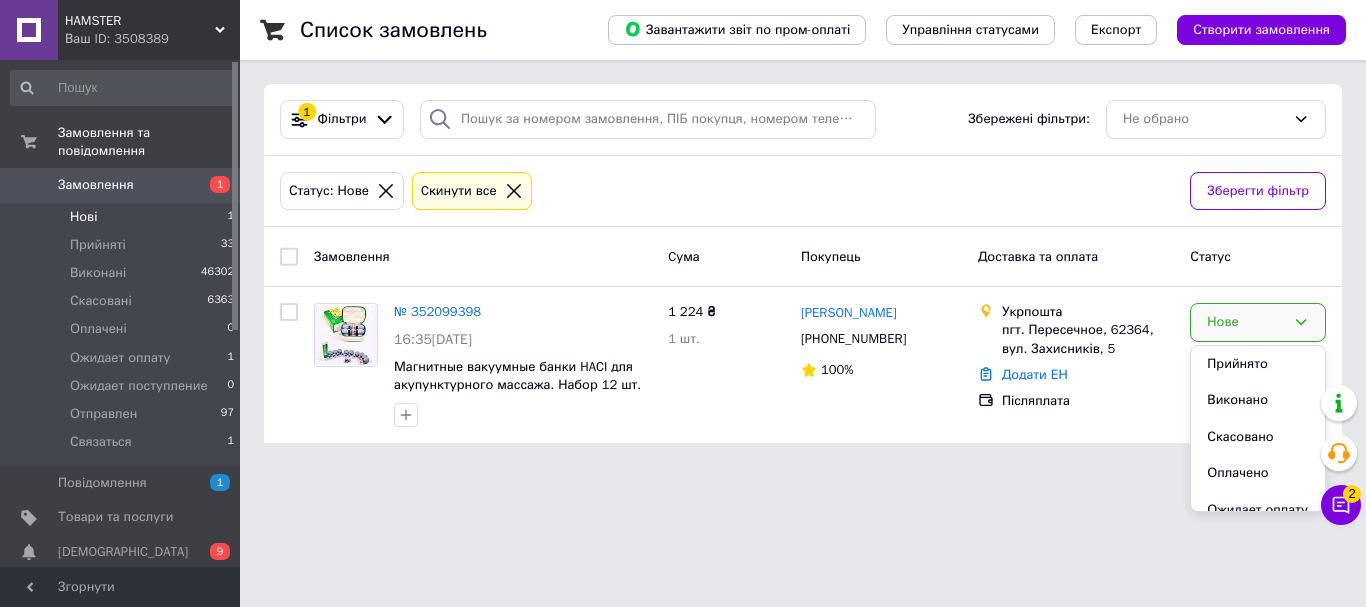 click on "HAMSTER Ваш ID: 3508389 Сайт HAMSTER Кабінет покупця Перевірити стан системи Сторінка на порталі Juust Ольга Шопина Довідка Вийти Замовлення та повідомлення Замовлення 1 Нові 1 Прийняті 33 Виконані 46302 Скасовані 6363 Оплачені 0 Ожидает оплату 1 Ожидает поступление 0 Отправлен 97 Связаться 1 Повідомлення 1 Товари та послуги Сповіщення 0 9 Показники роботи компанії Панель управління Відгуки Покупатели Каталог ProSale Аналітика Інструменти веб-майстра та SEO Управління сайтом Гаманець компанії Маркет Налаштування Prom топ   1 Cума 2" at bounding box center [683, 233] 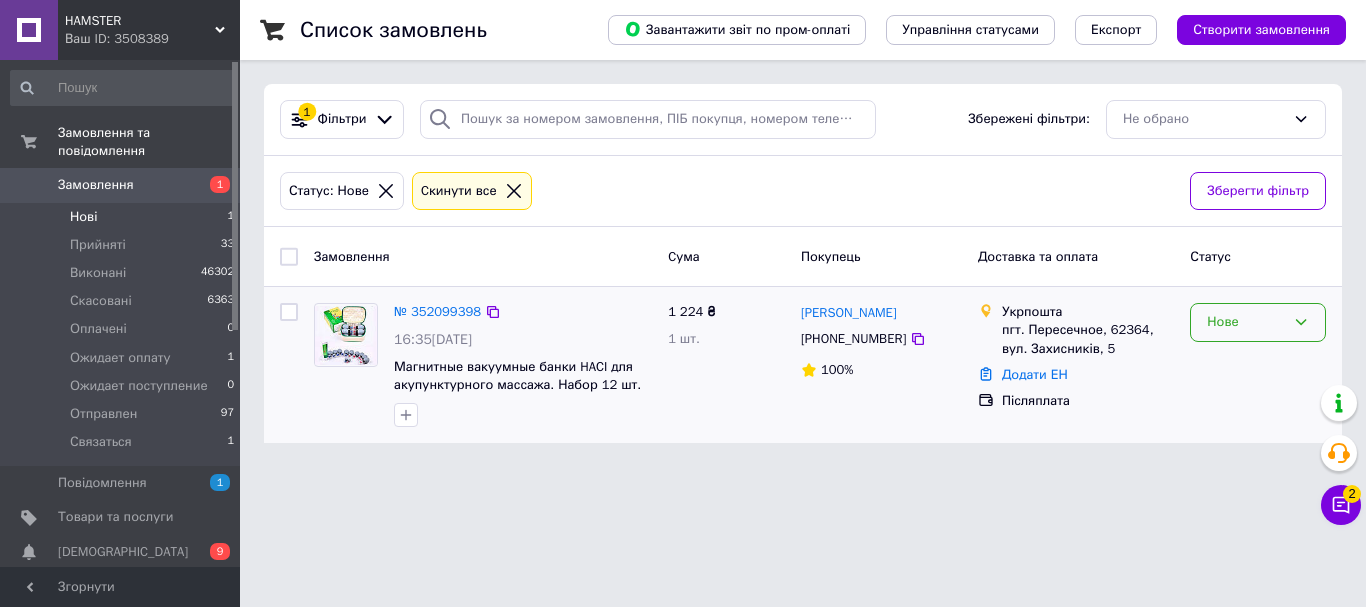 click 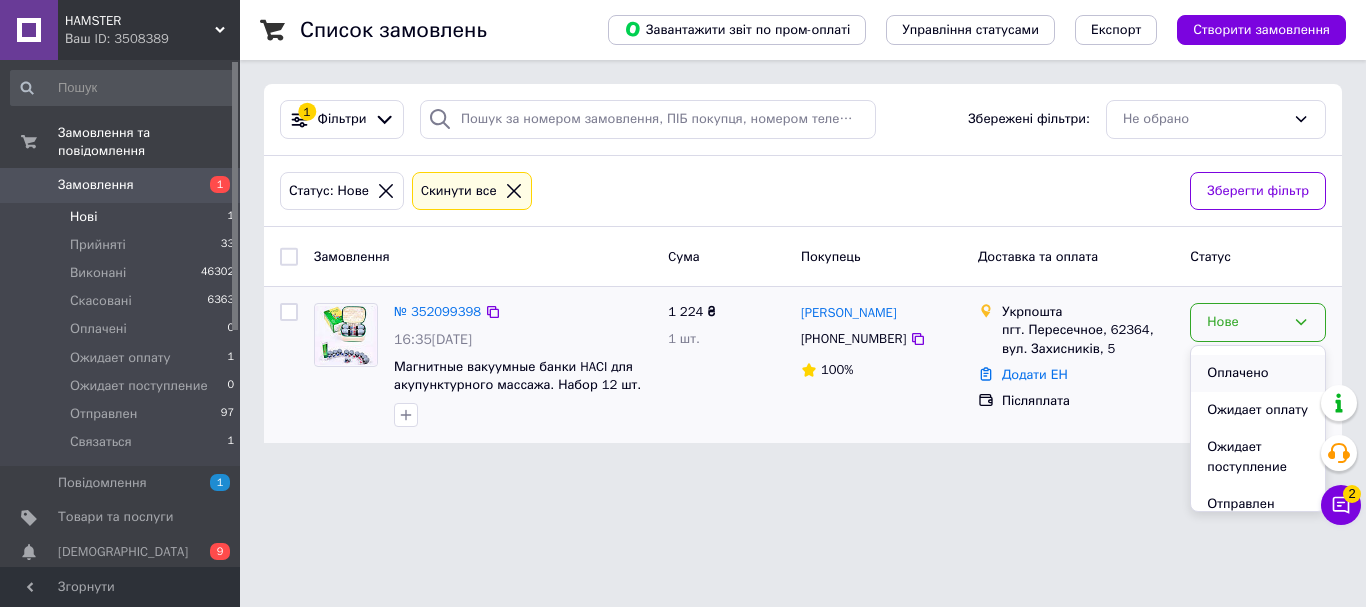 scroll, scrollTop: 0, scrollLeft: 0, axis: both 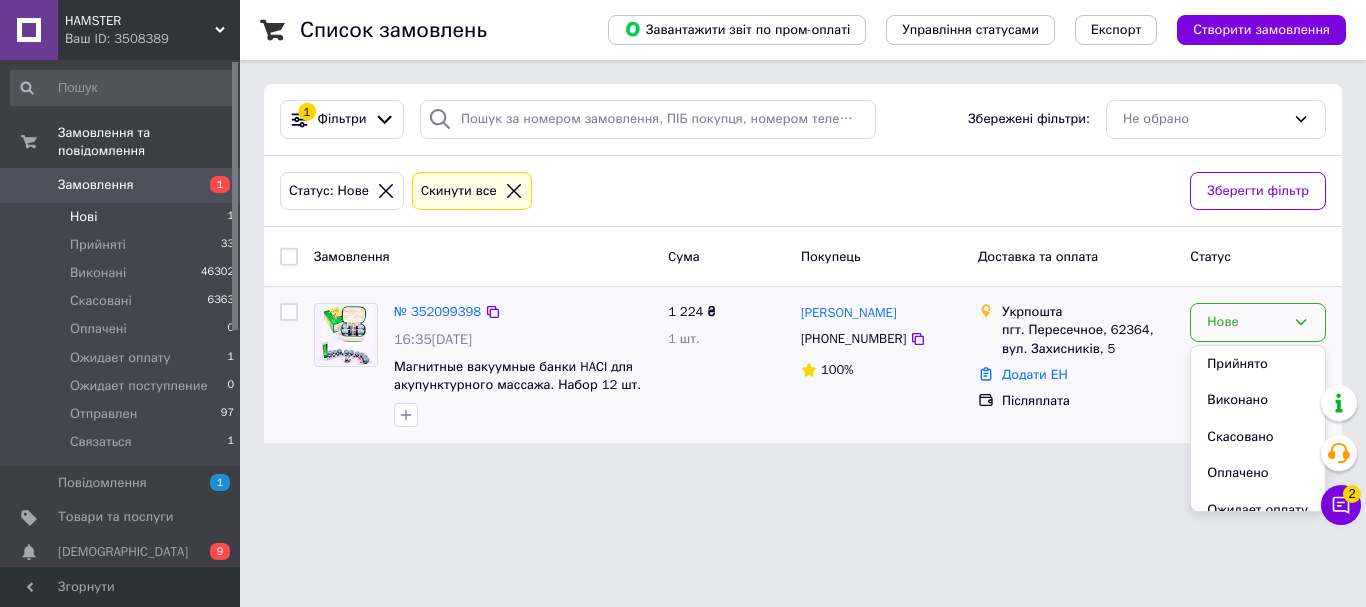 click on "Прийнято" at bounding box center (1258, 364) 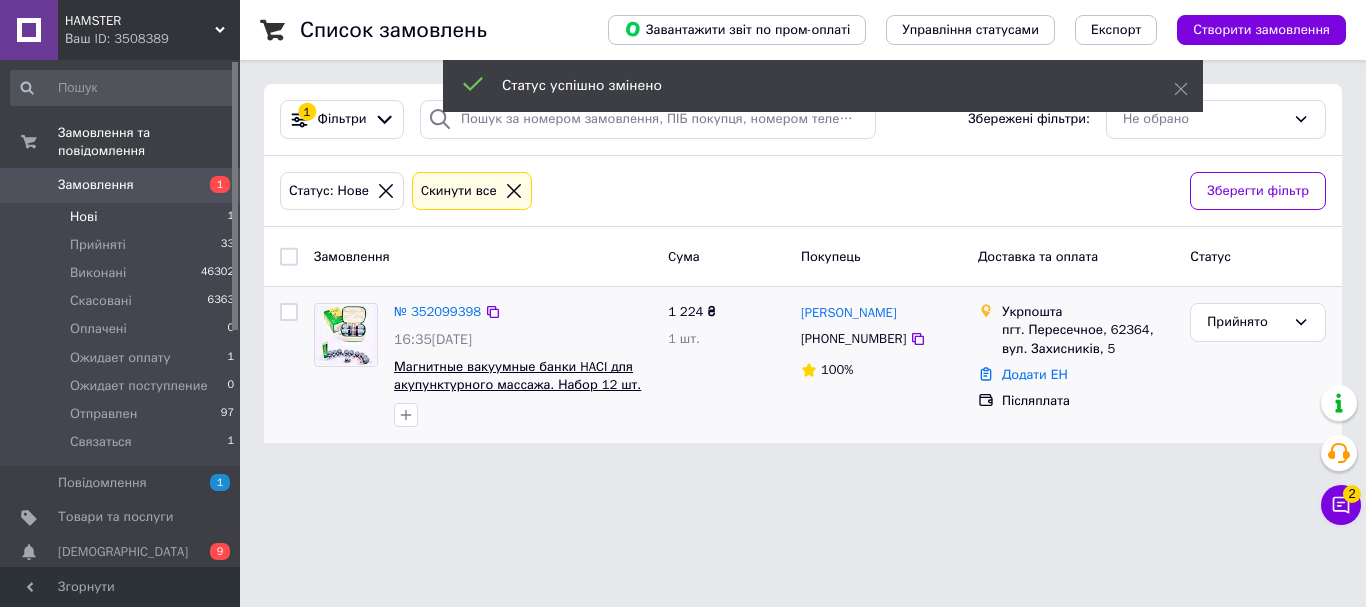 click on "Магнитные вакуумные банки HACI для акупунктурного массажа. Набор 12 шт. + крем" at bounding box center [517, 385] 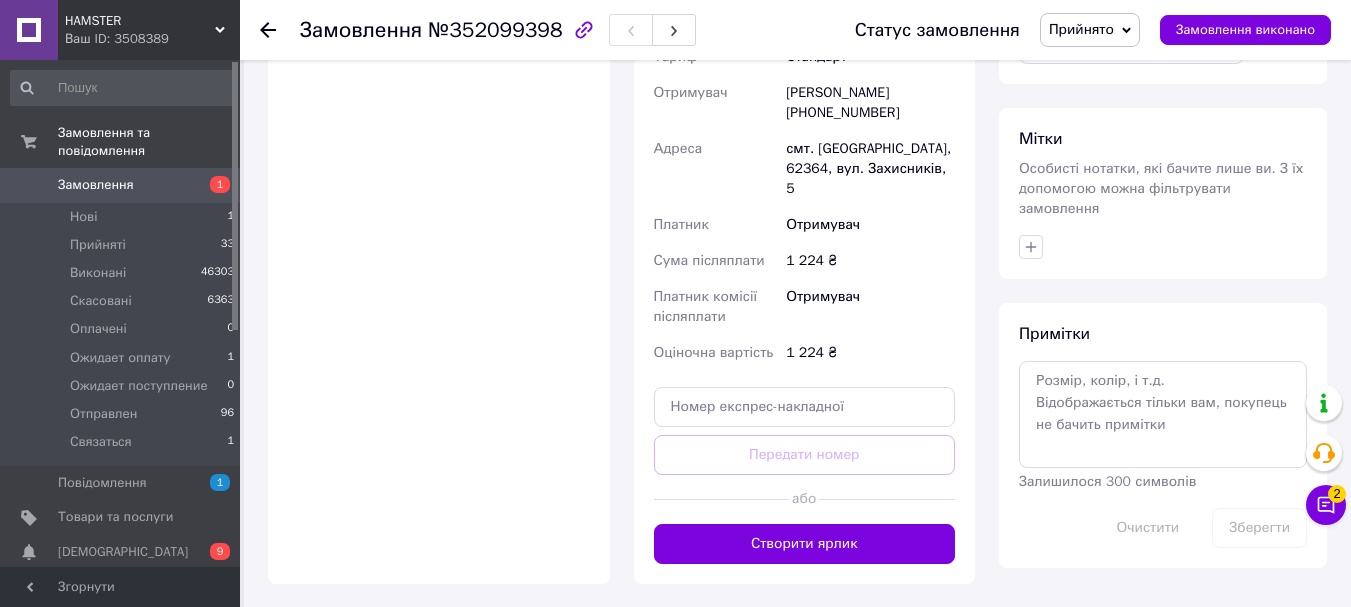 scroll, scrollTop: 800, scrollLeft: 0, axis: vertical 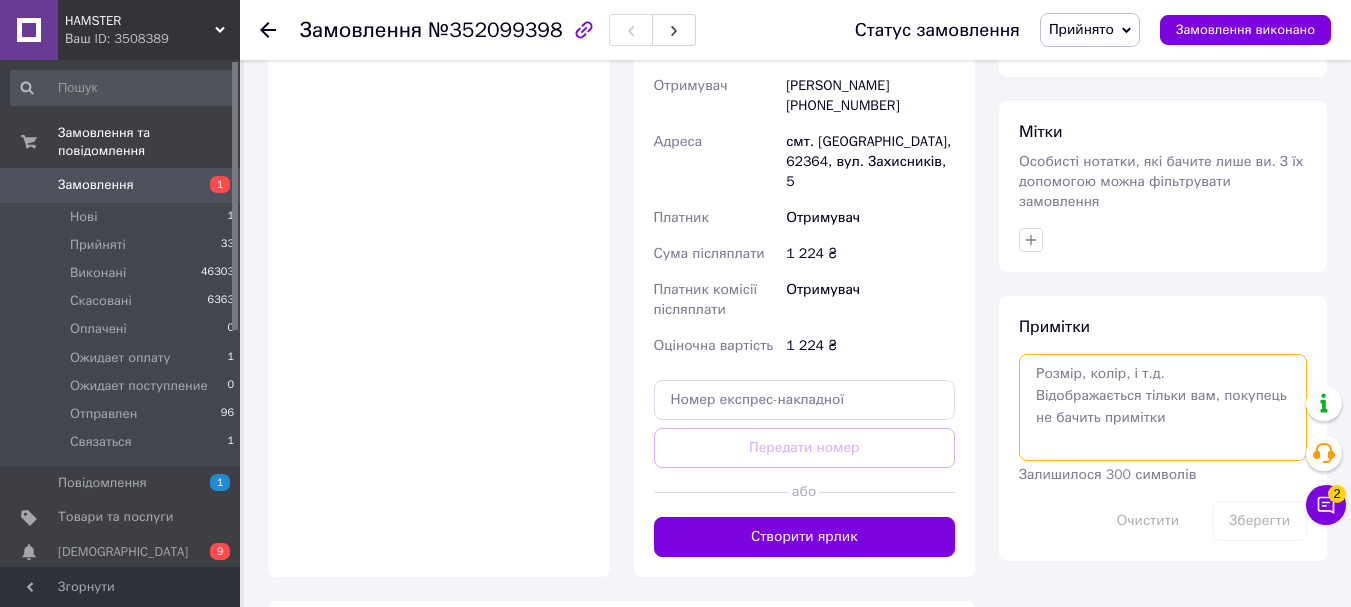 click at bounding box center [1163, 407] 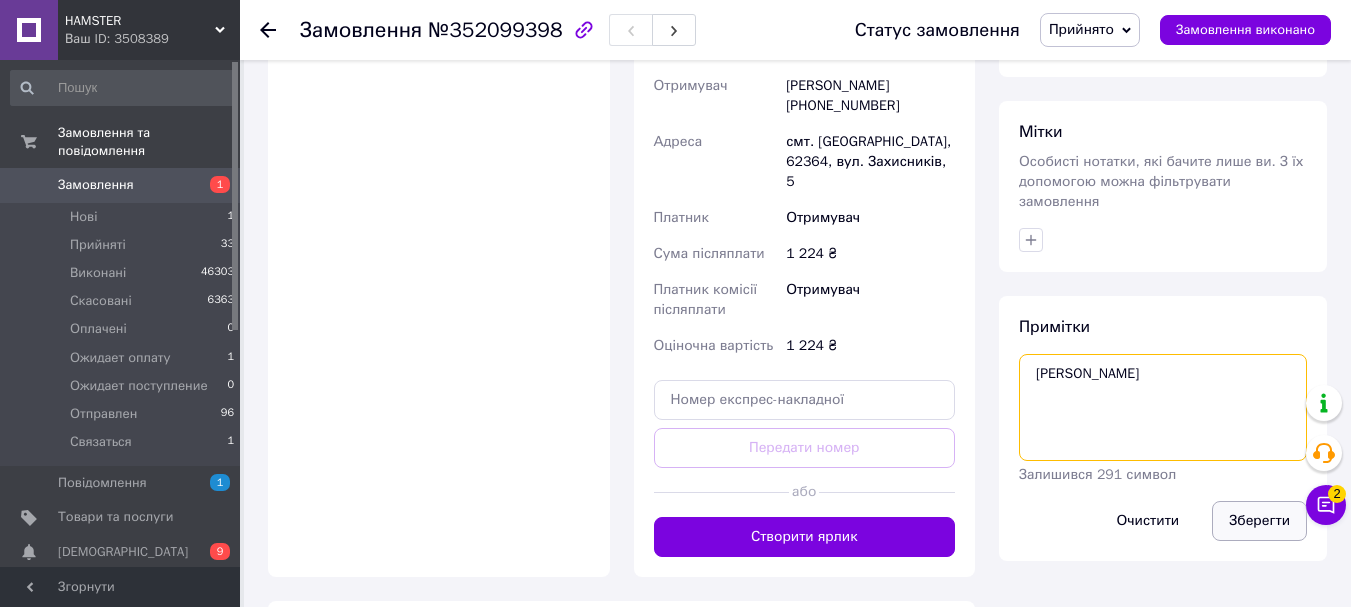 type on "[PERSON_NAME]" 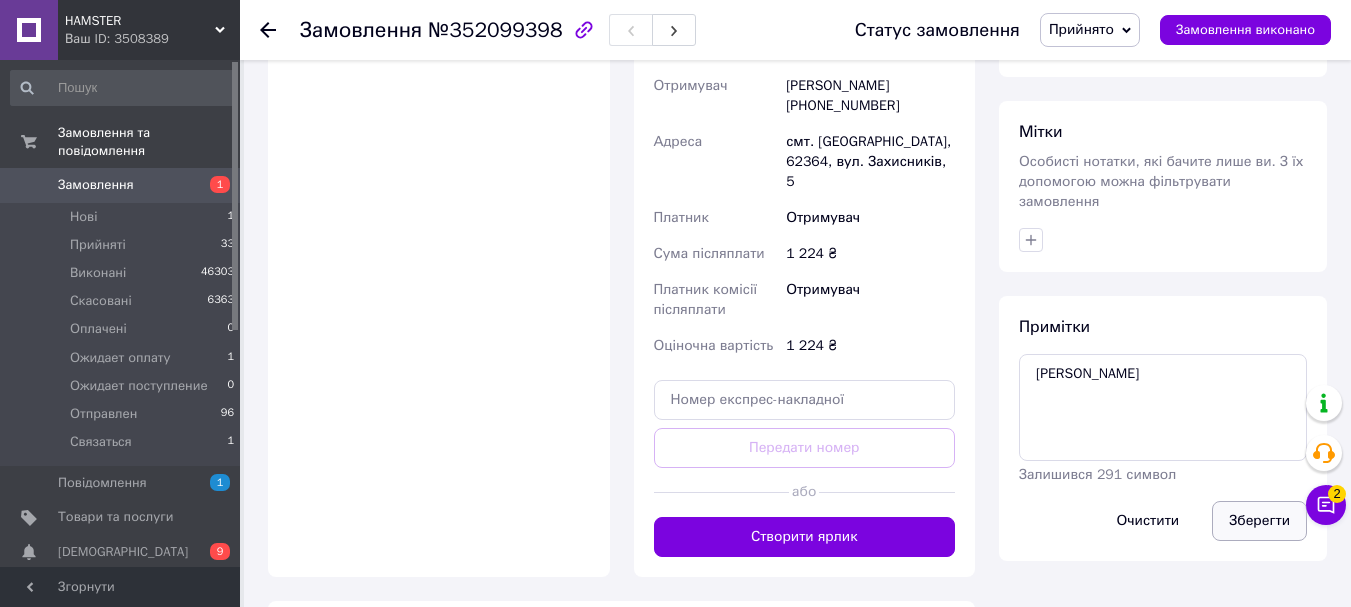 click on "Зберегти" at bounding box center [1259, 521] 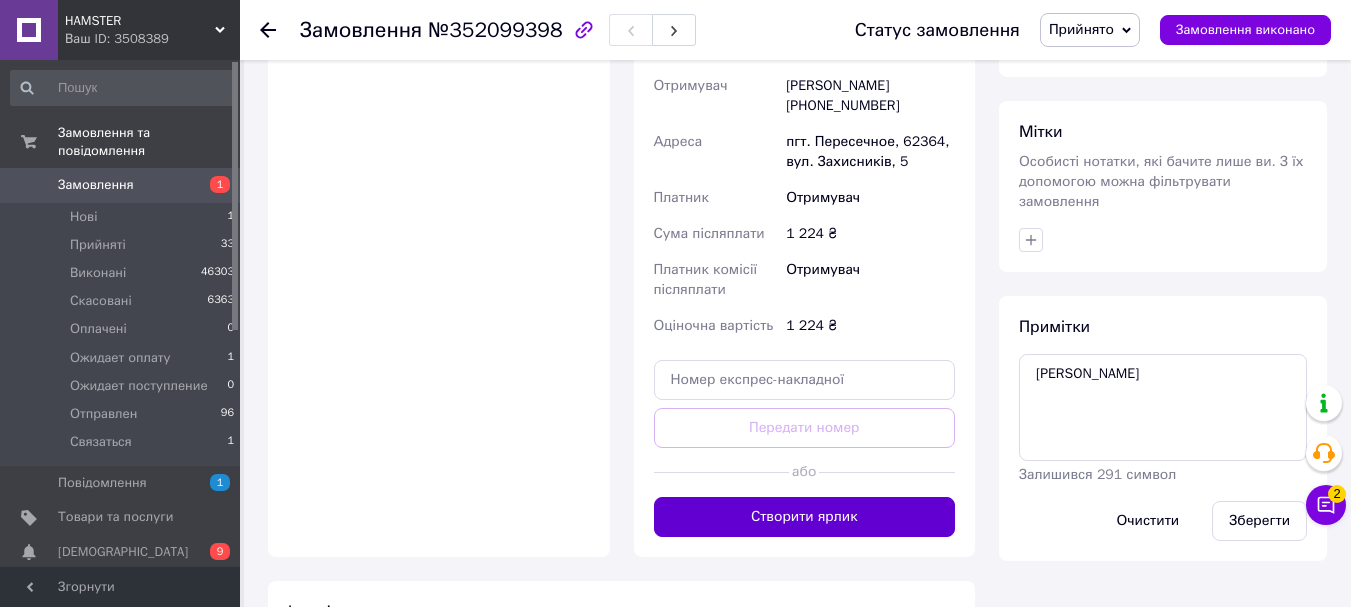 scroll, scrollTop: 0, scrollLeft: 0, axis: both 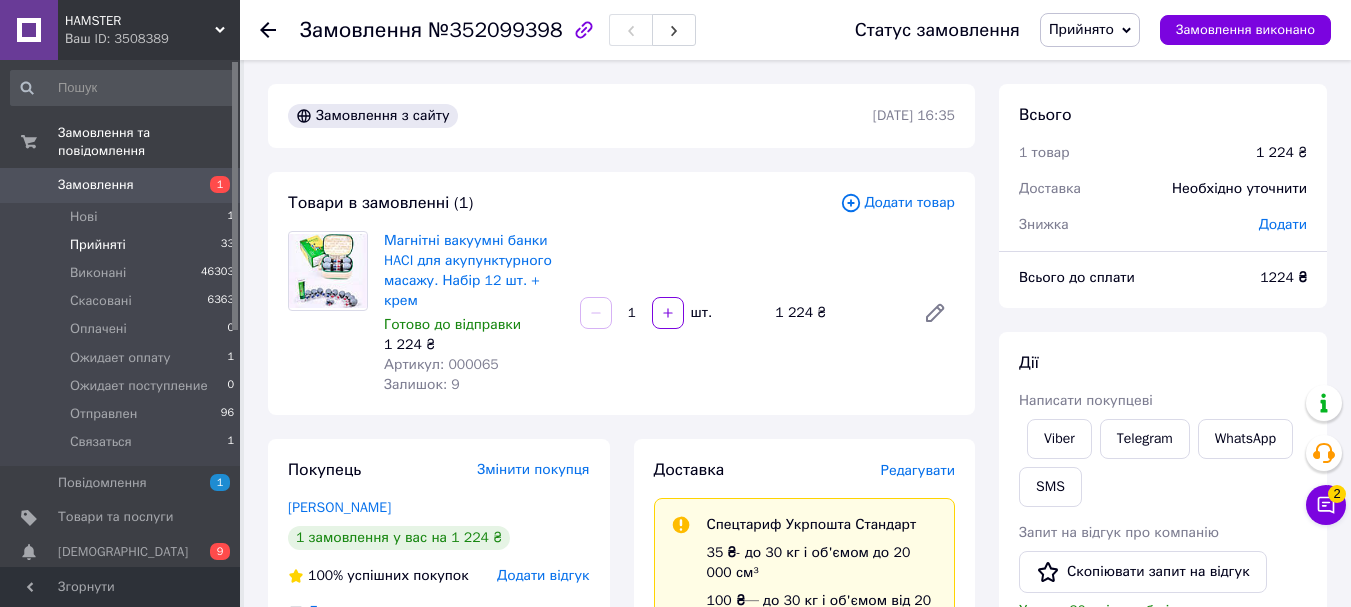 click on "Прийняті" at bounding box center (98, 245) 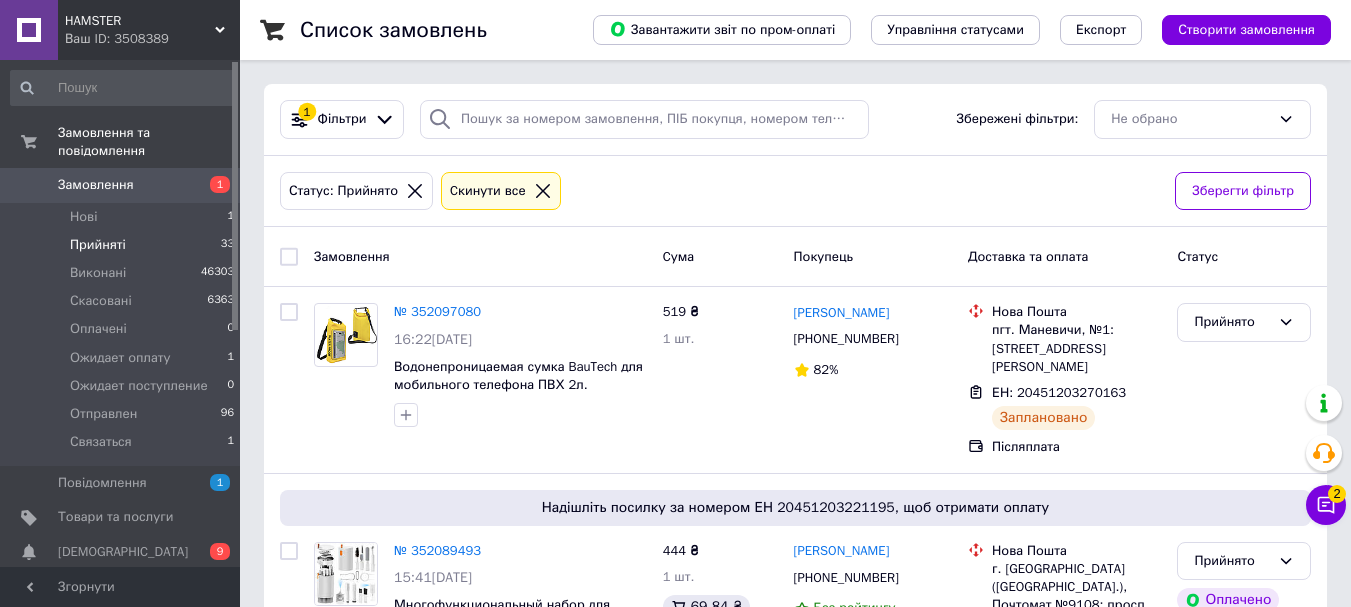 click on "Прийняті" at bounding box center (98, 245) 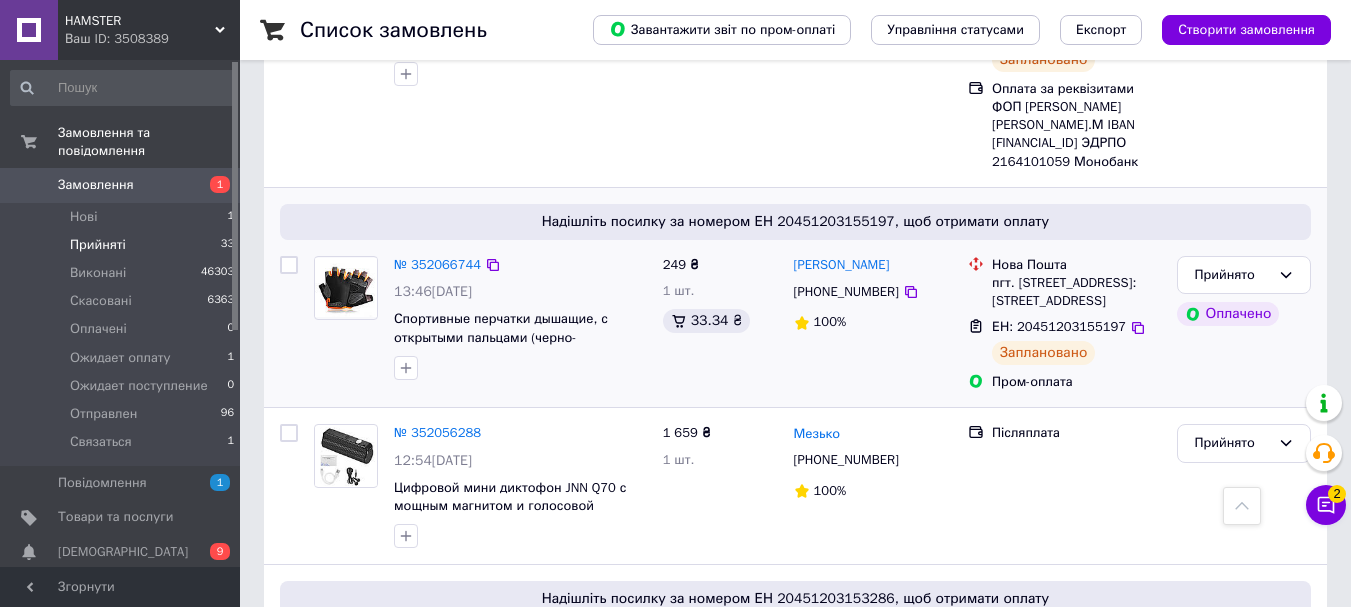 scroll, scrollTop: 900, scrollLeft: 0, axis: vertical 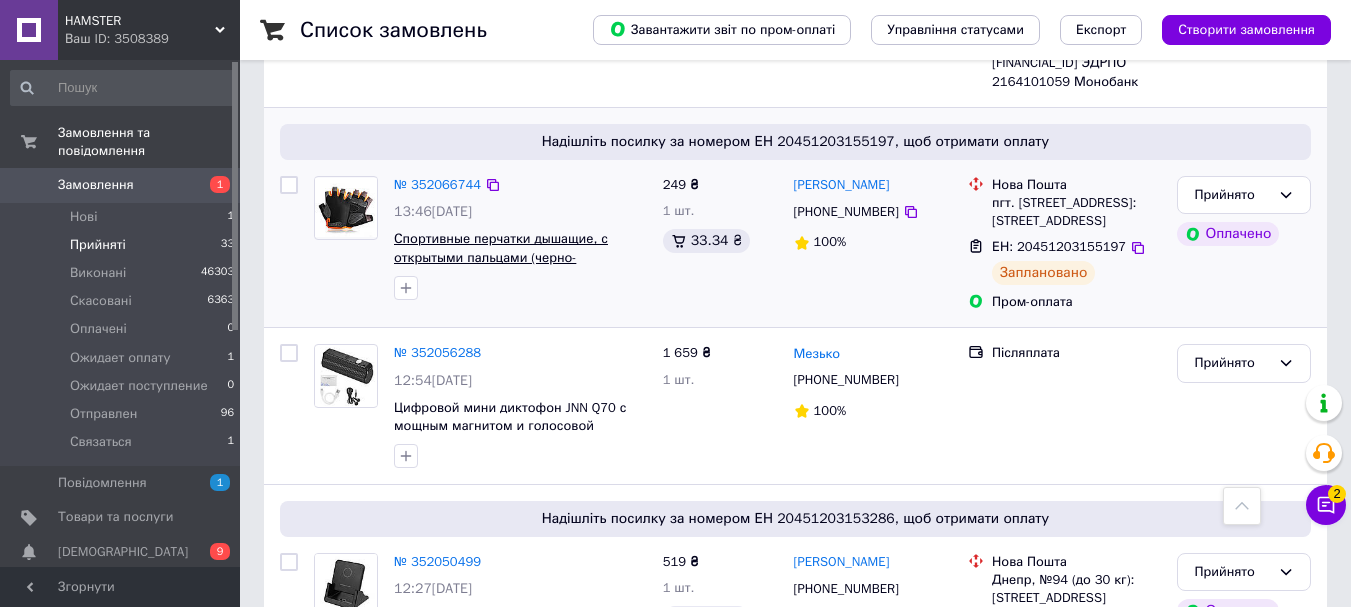 click on "Спортивные перчатки дышащие, с открытыми пальцами (черно-оранжевые). Для спорта, фитнеса, рыбалки, велоспорта М (20-21 см.)" at bounding box center [504, 266] 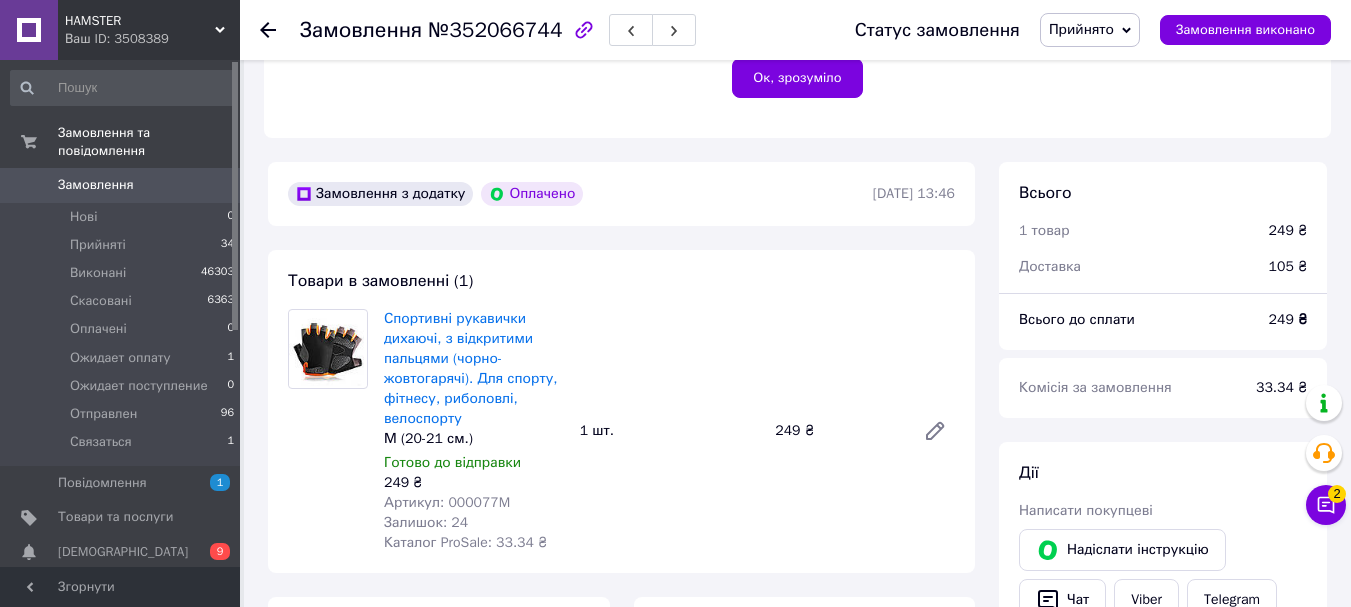 scroll, scrollTop: 600, scrollLeft: 0, axis: vertical 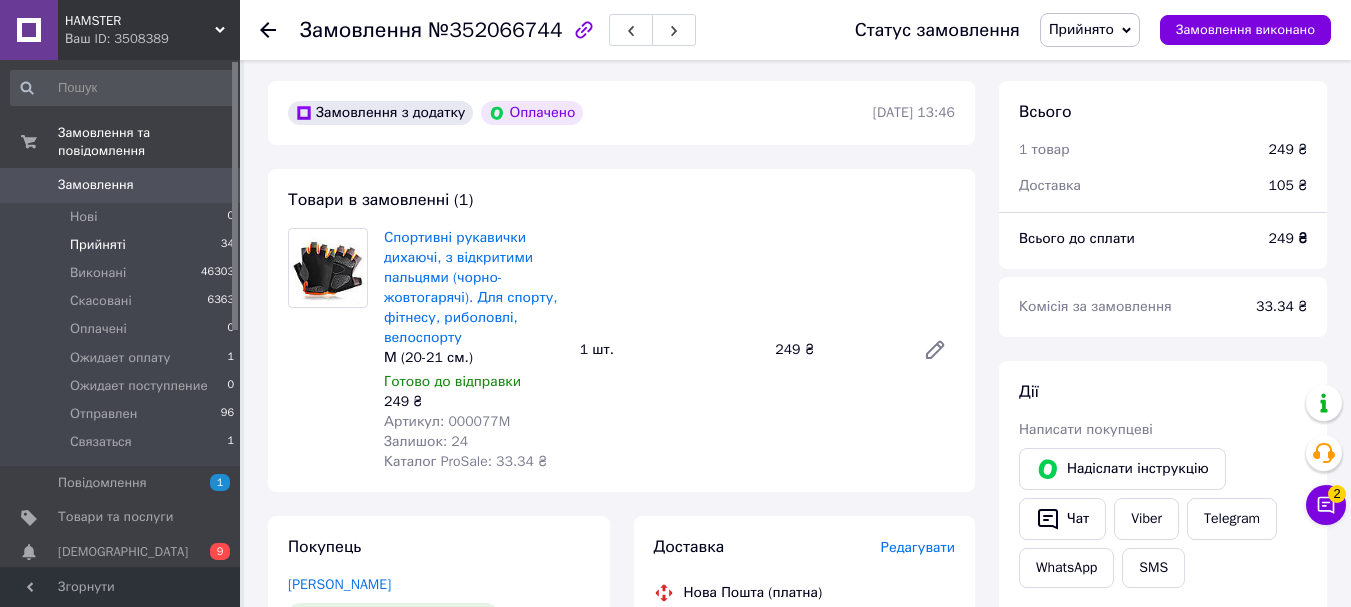 click on "Прийняті" at bounding box center [98, 245] 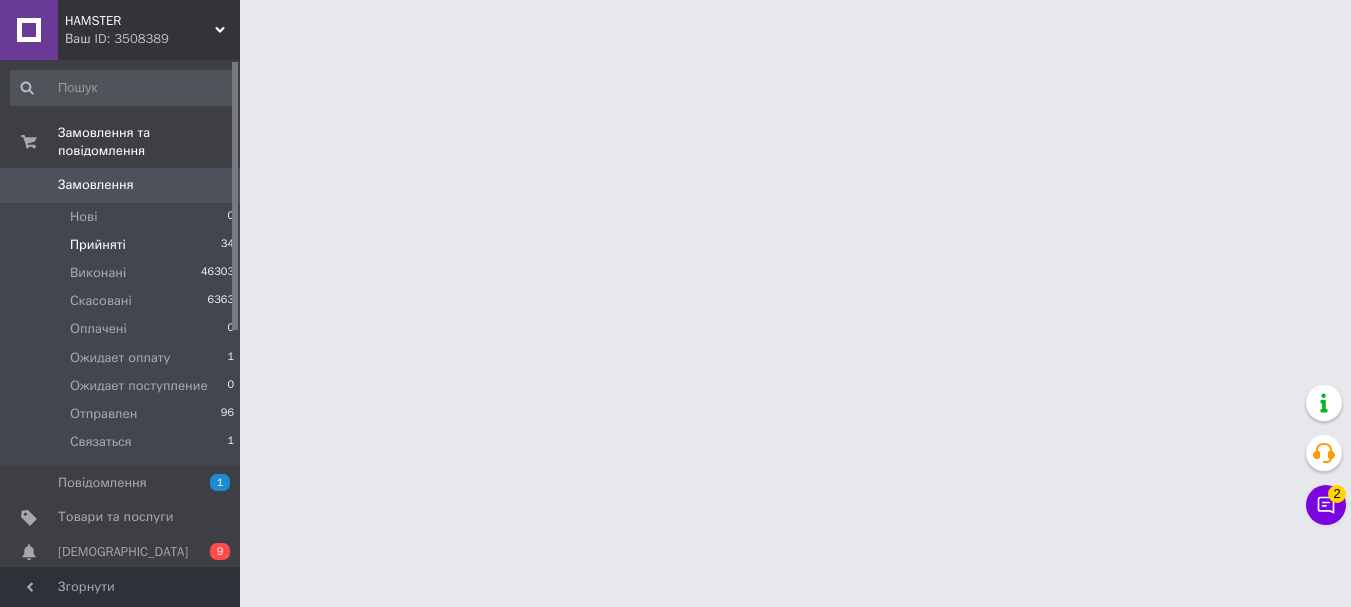 scroll, scrollTop: 0, scrollLeft: 0, axis: both 